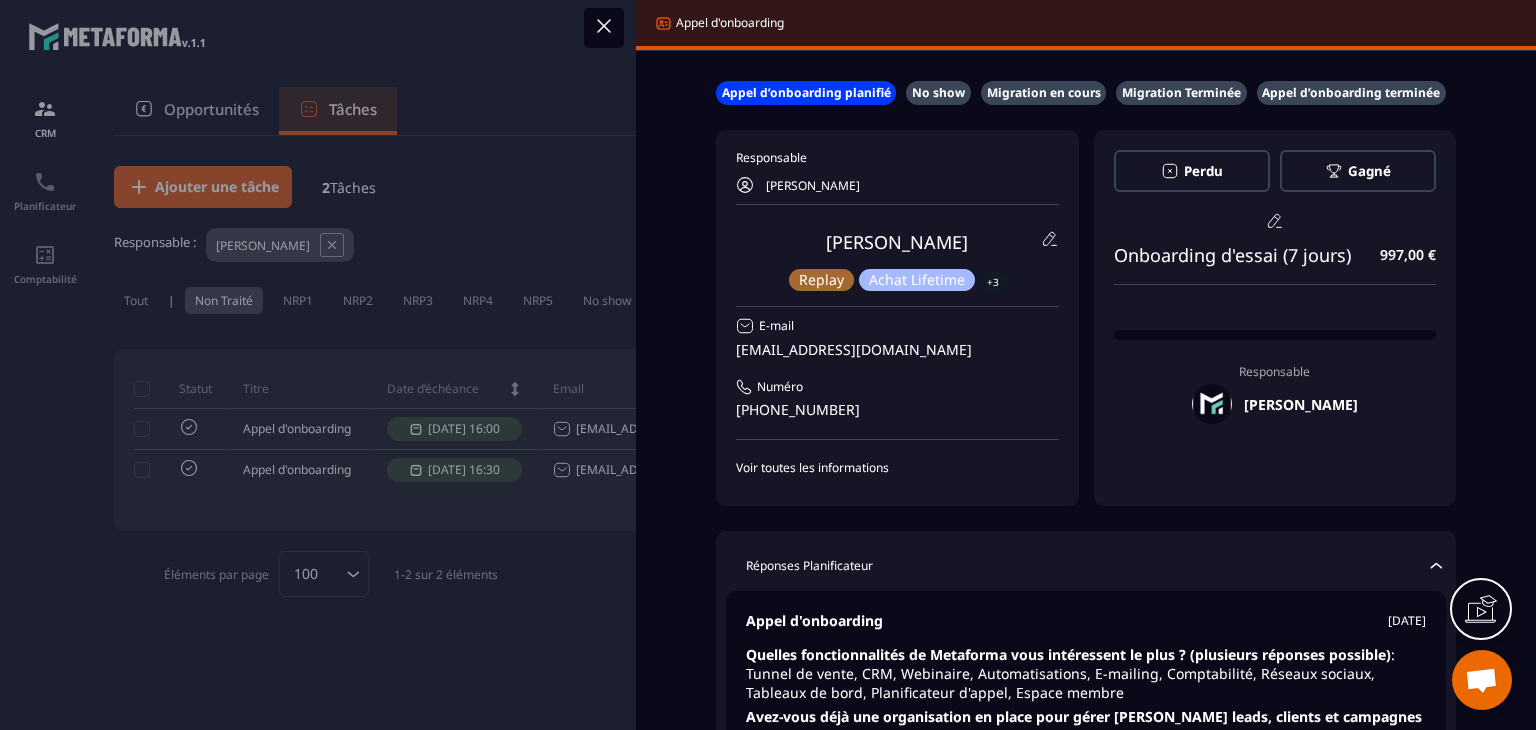 scroll, scrollTop: 0, scrollLeft: 0, axis: both 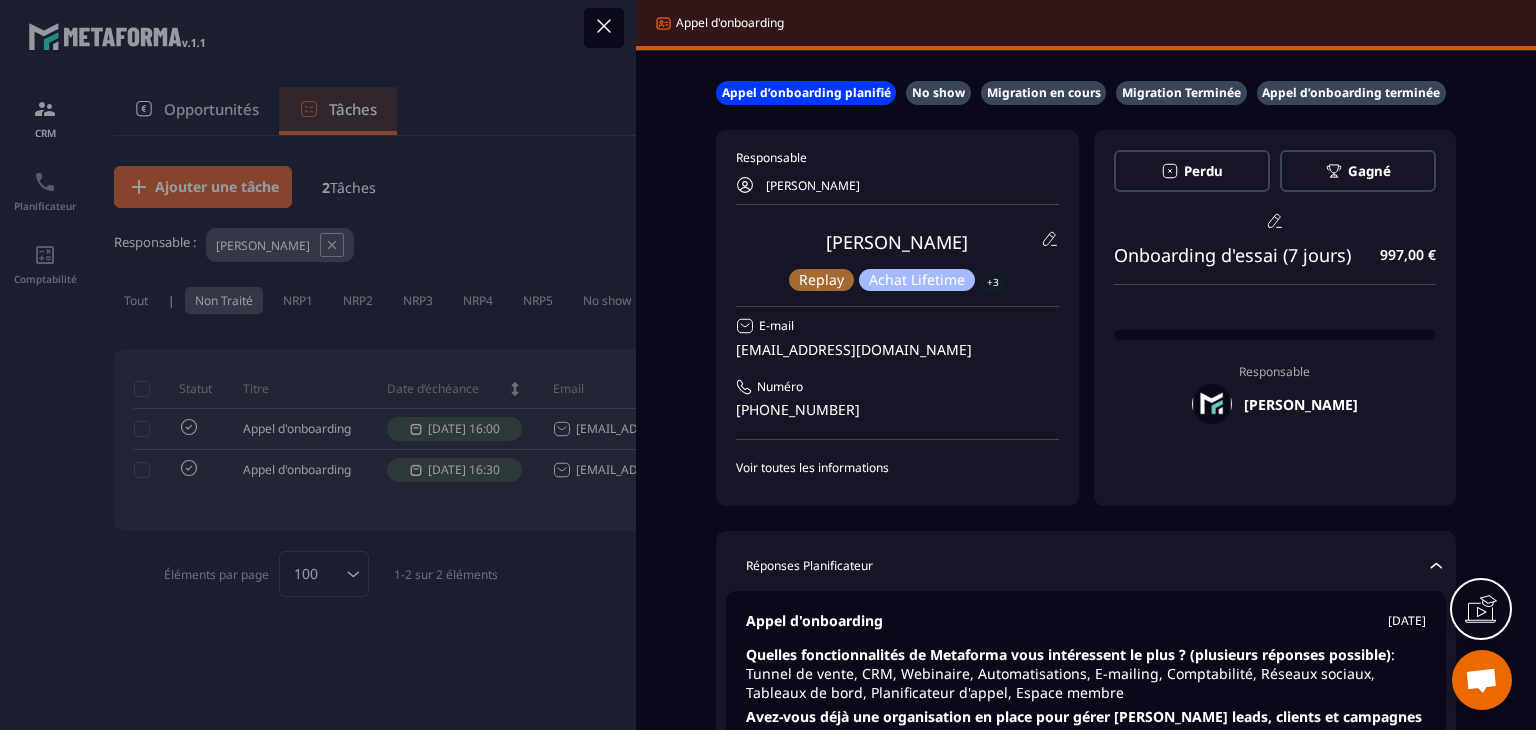 drag, startPoint x: 803, startPoint y: 231, endPoint x: 963, endPoint y: 254, distance: 161.64467 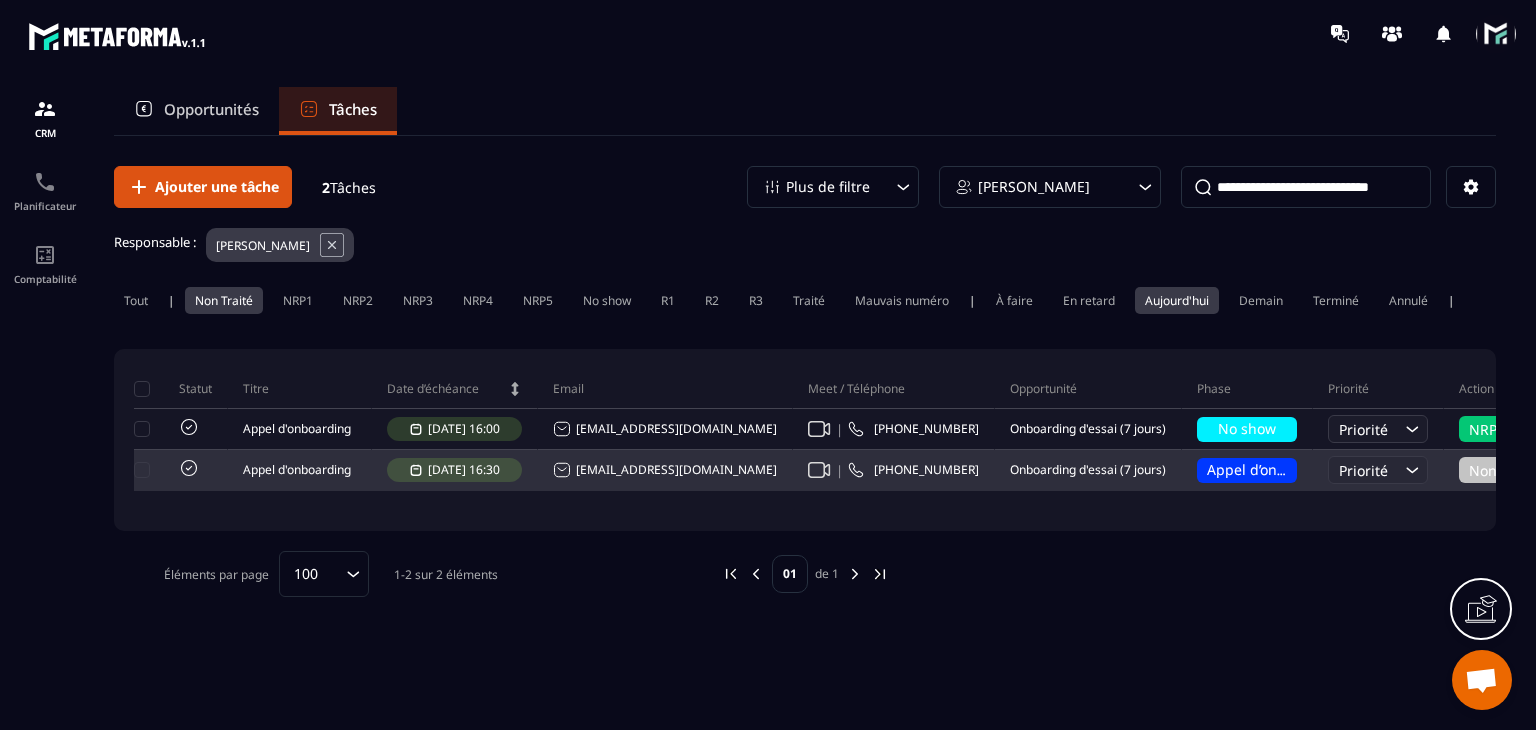 click on "[EMAIL_ADDRESS][DOMAIN_NAME]" at bounding box center (665, 470) 